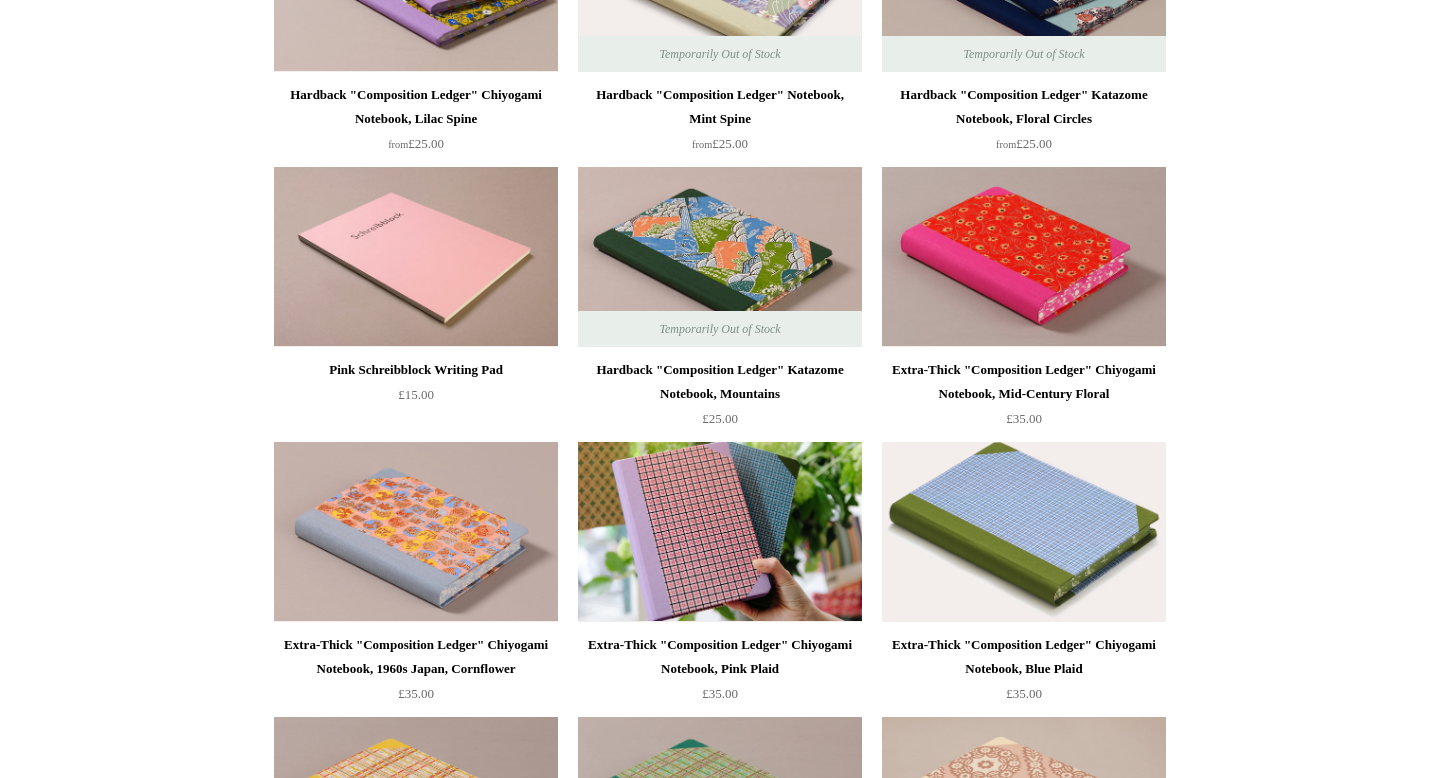scroll, scrollTop: 1465, scrollLeft: 0, axis: vertical 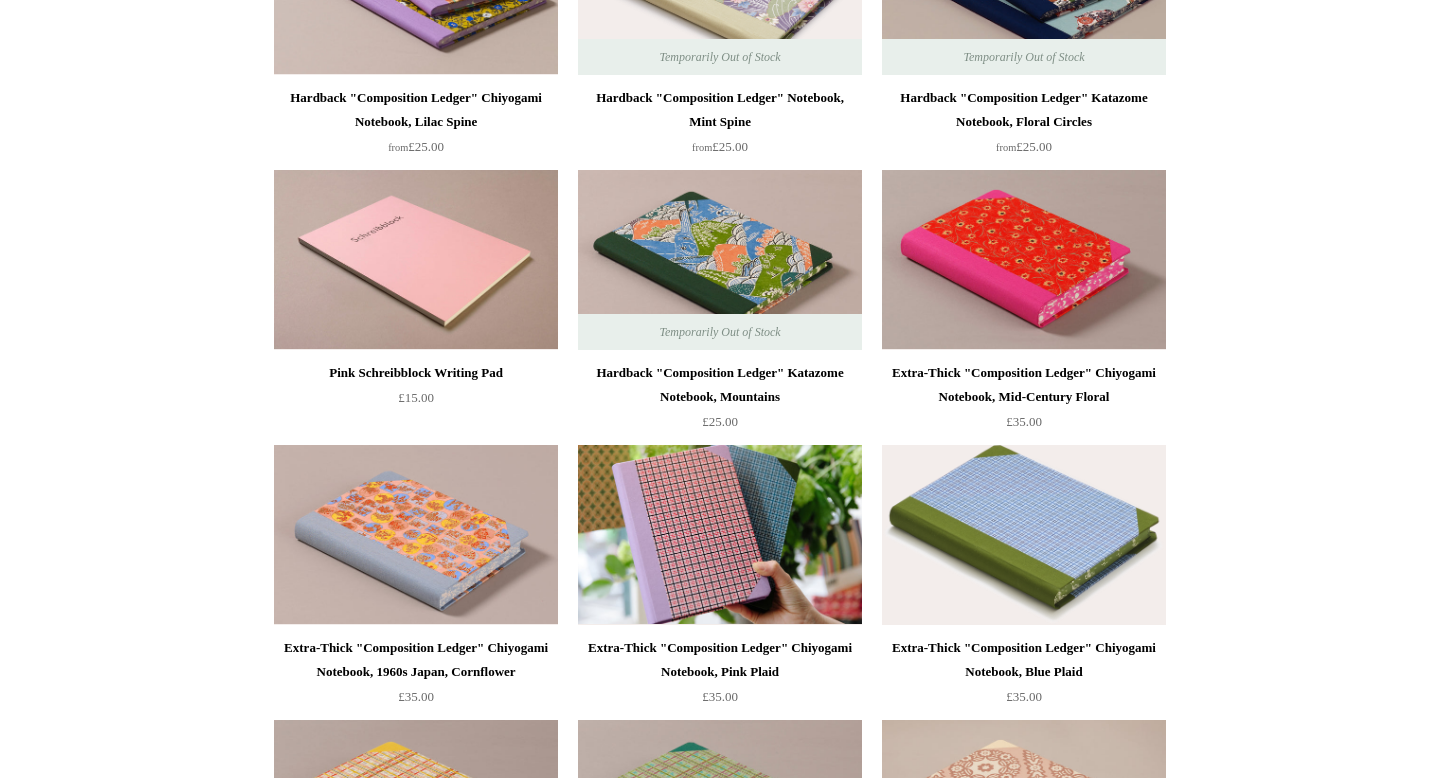 click at bounding box center (1024, 535) 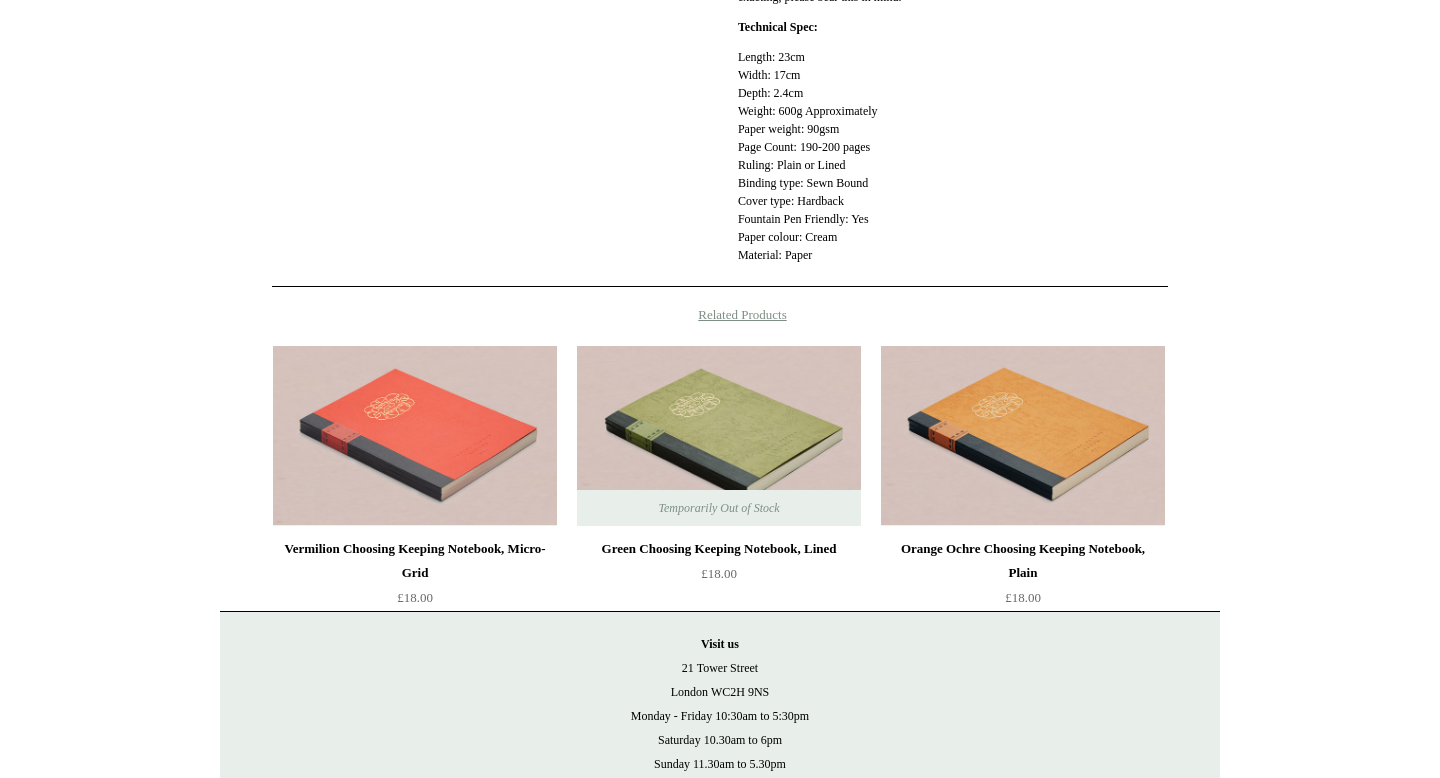 scroll, scrollTop: 927, scrollLeft: 0, axis: vertical 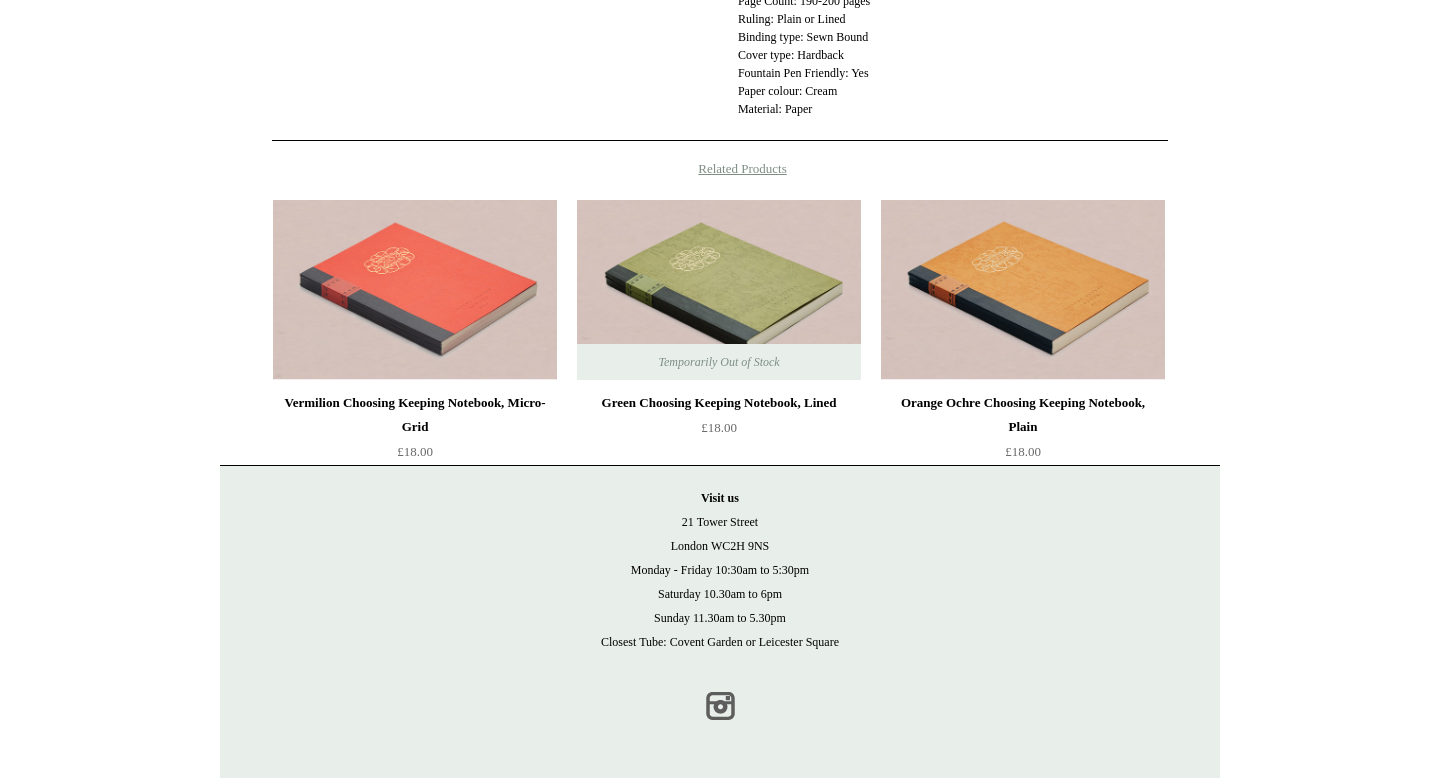 click on "Instagram" at bounding box center [720, 706] 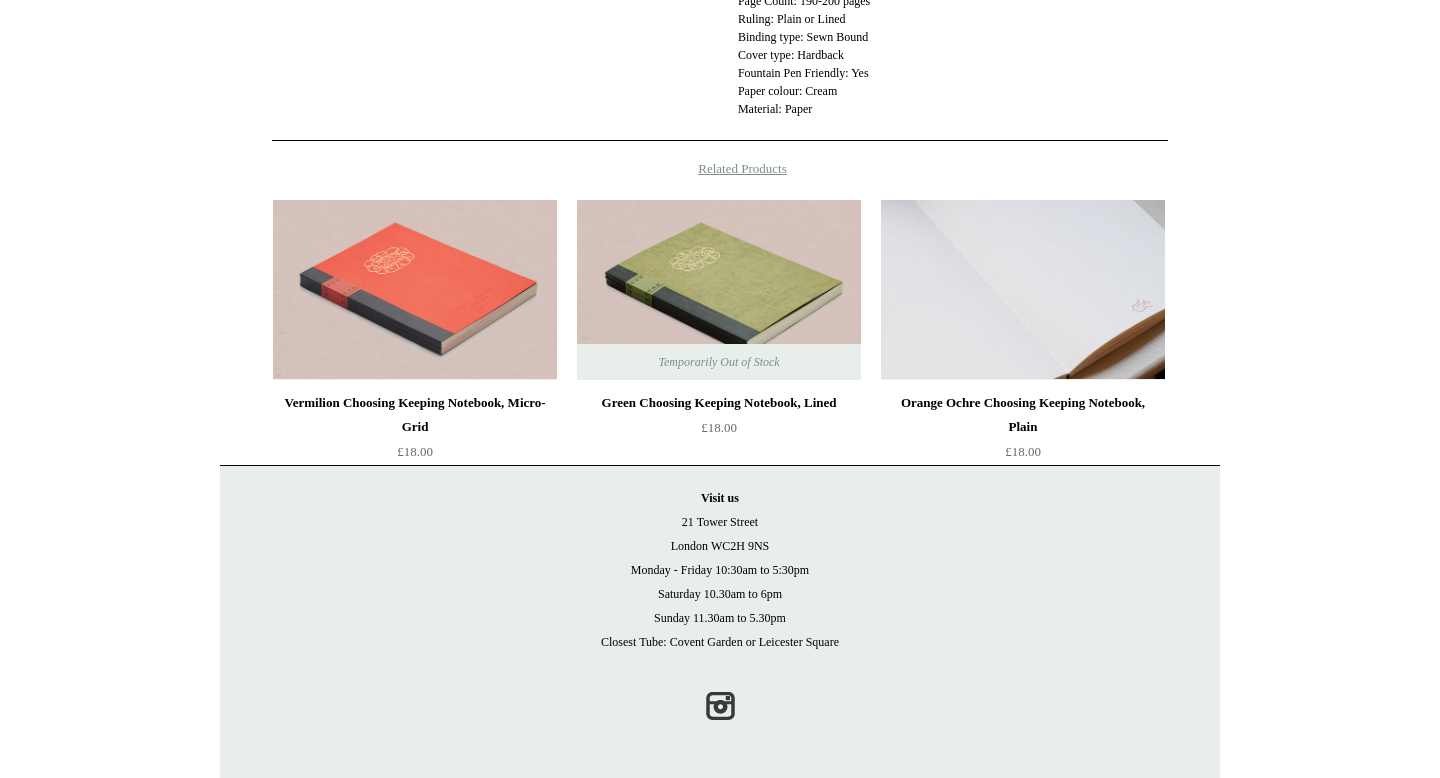 scroll, scrollTop: 0, scrollLeft: 0, axis: both 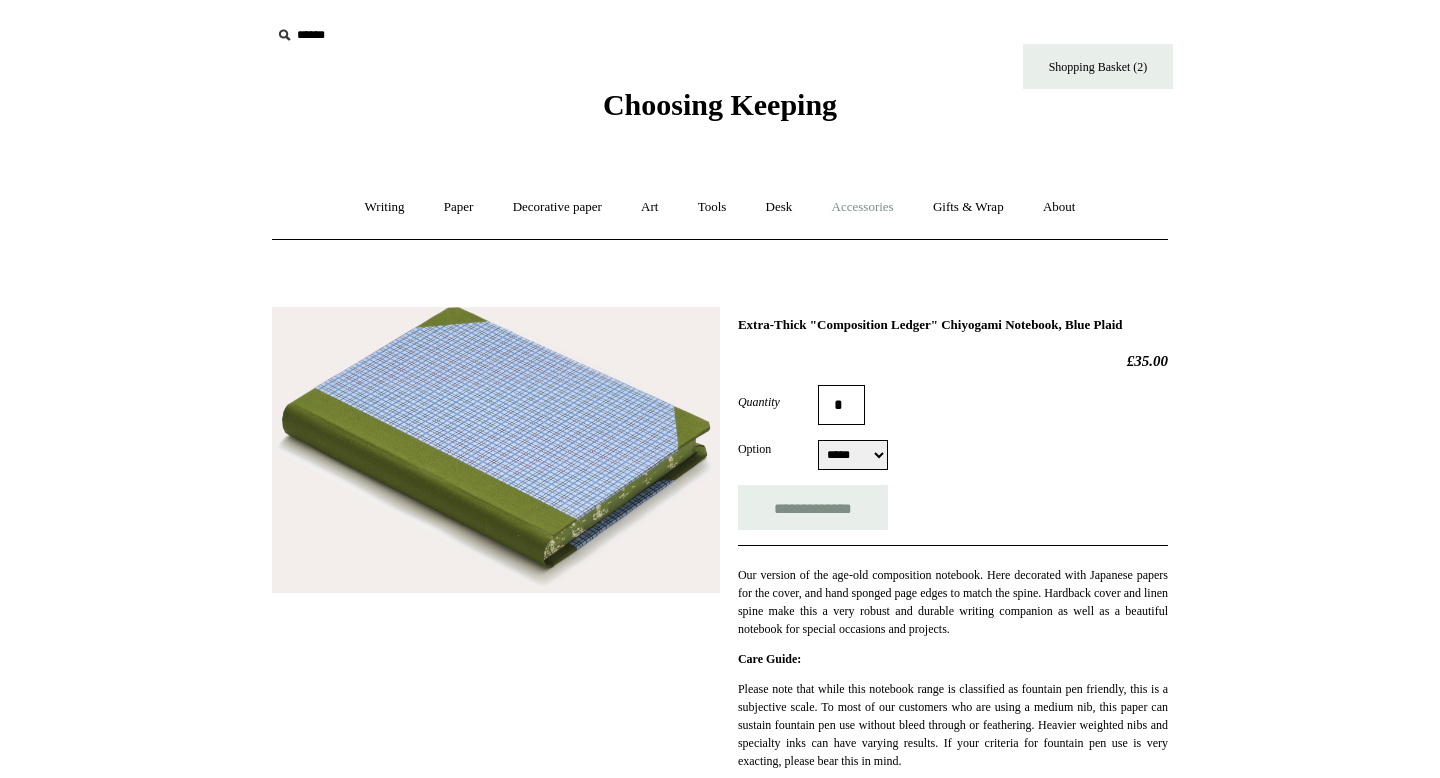 click on "Accessories +" at bounding box center (863, 207) 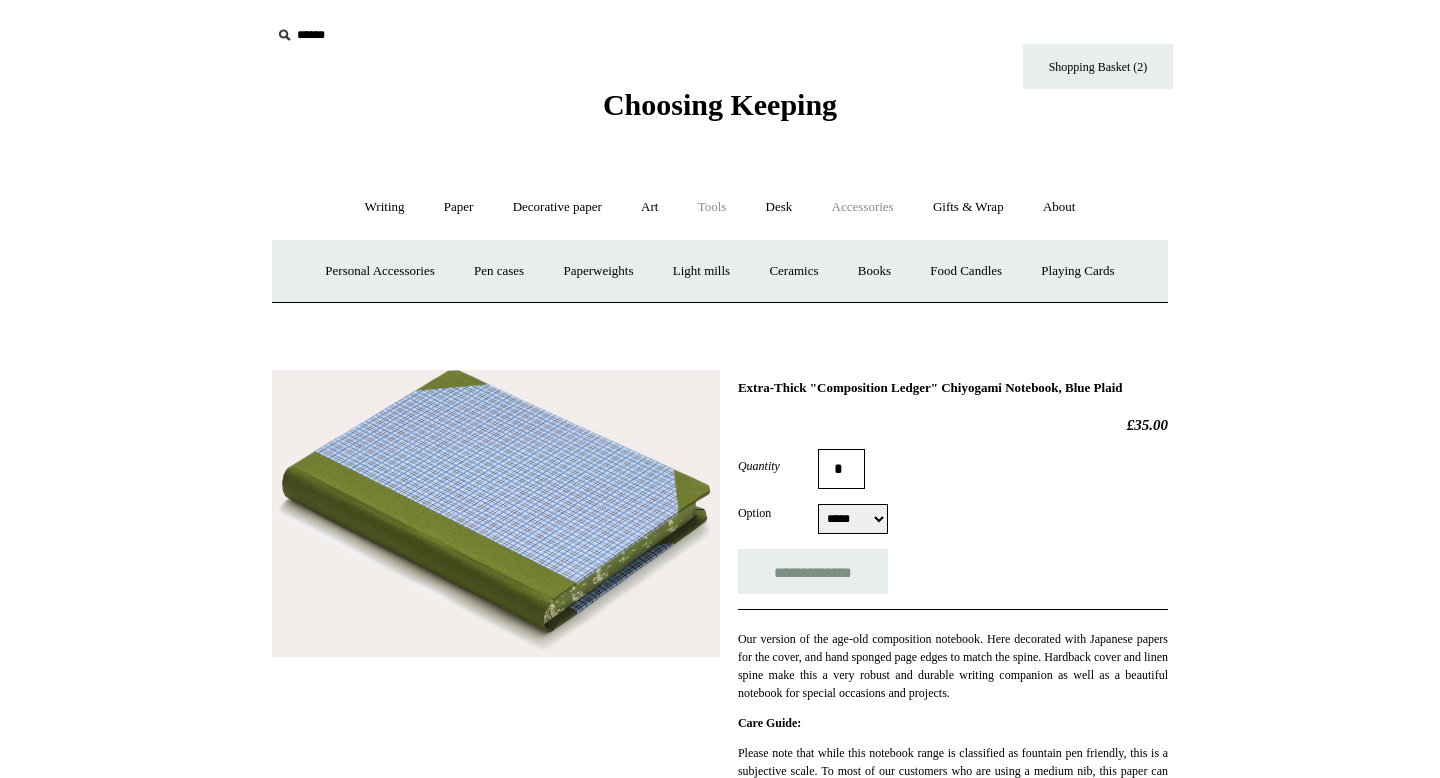 click on "Tools +" at bounding box center [712, 207] 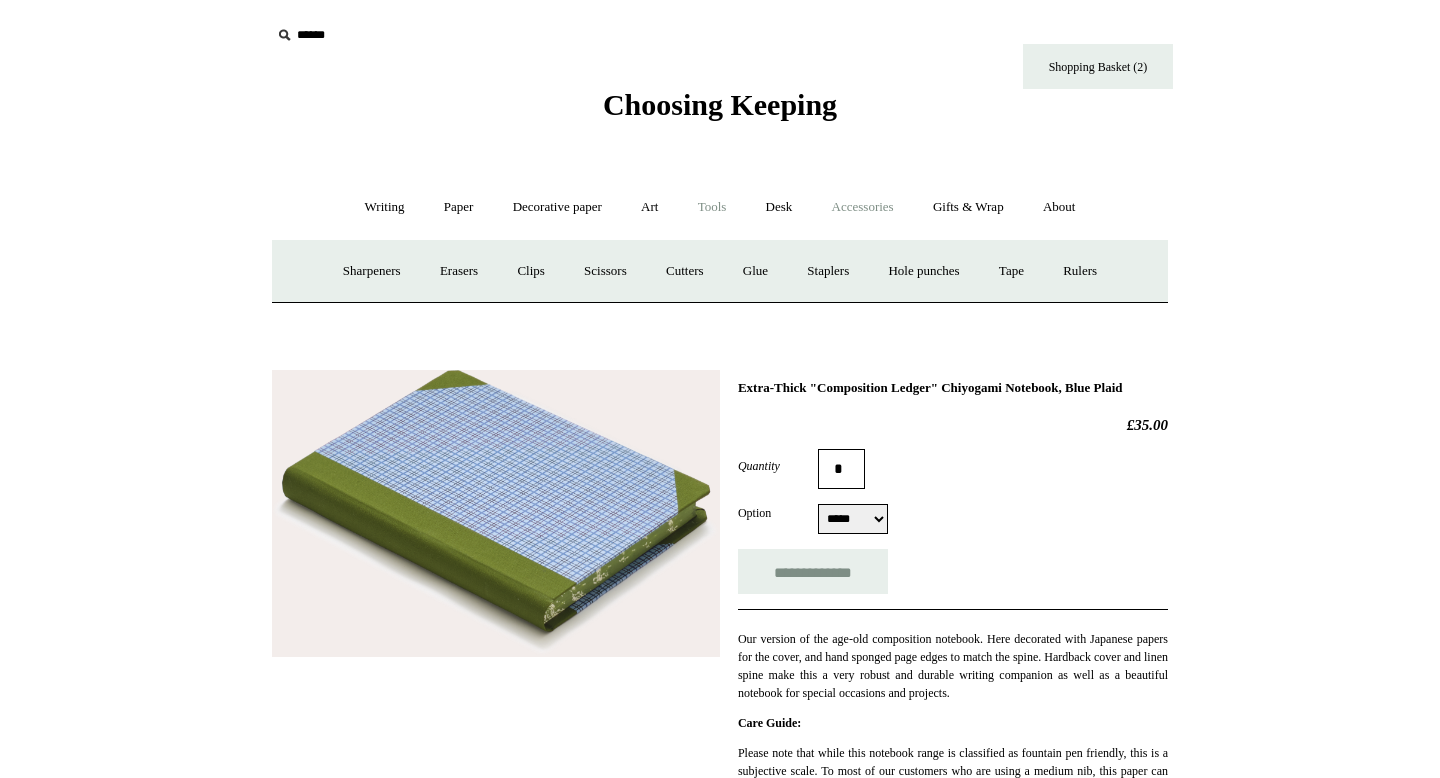 click on "Accessories +" at bounding box center (863, 207) 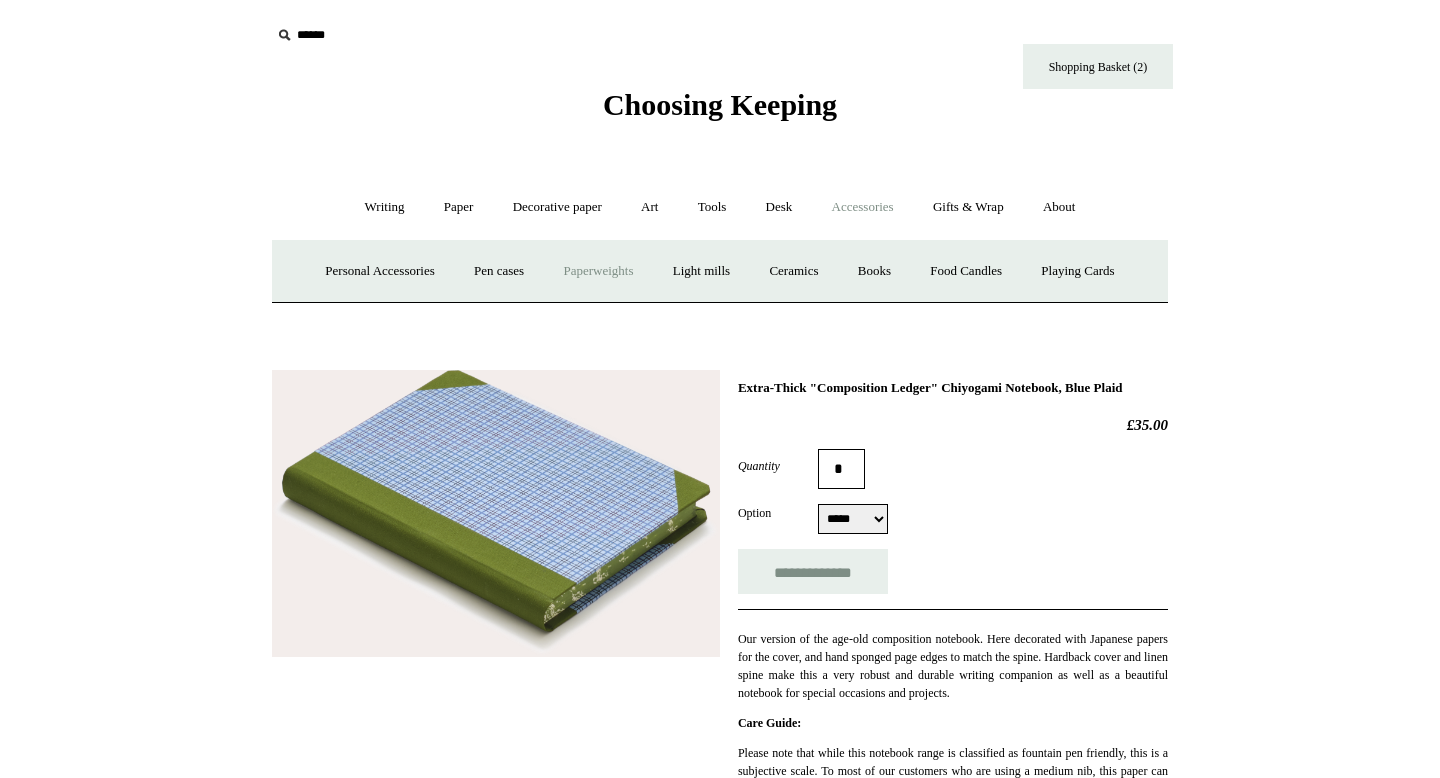 click on "Paperweights +" at bounding box center [598, 271] 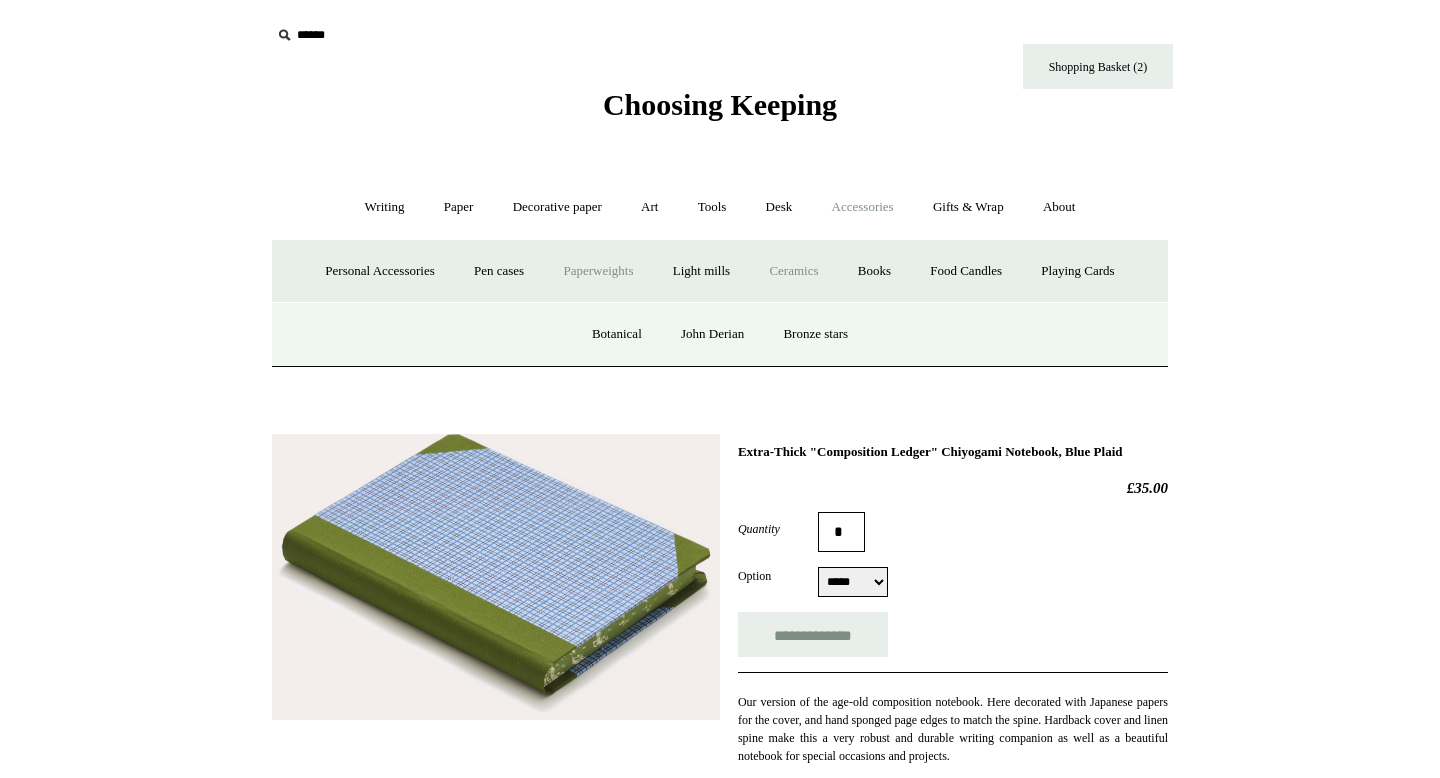 click on "Ceramics  +" at bounding box center [793, 271] 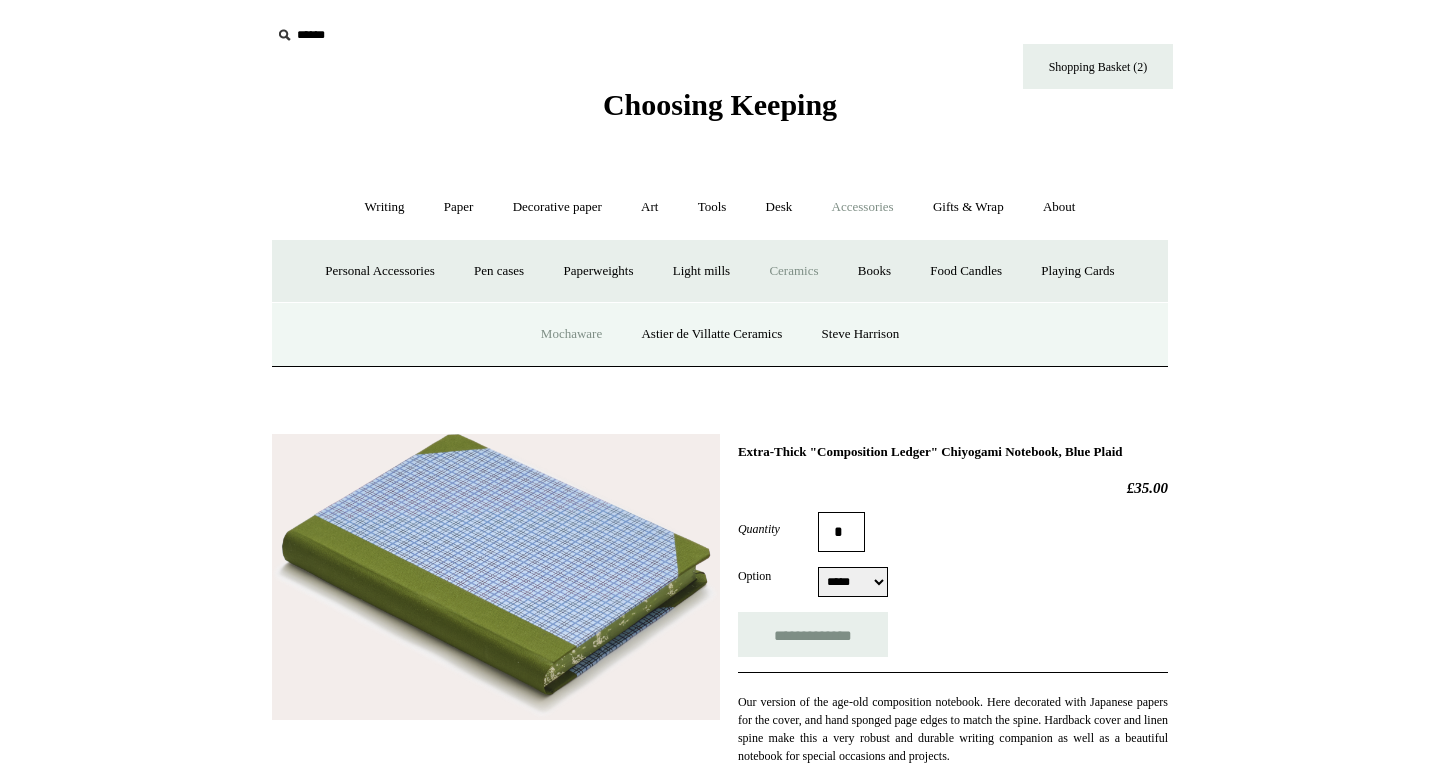 click on "Mochaware" at bounding box center (571, 334) 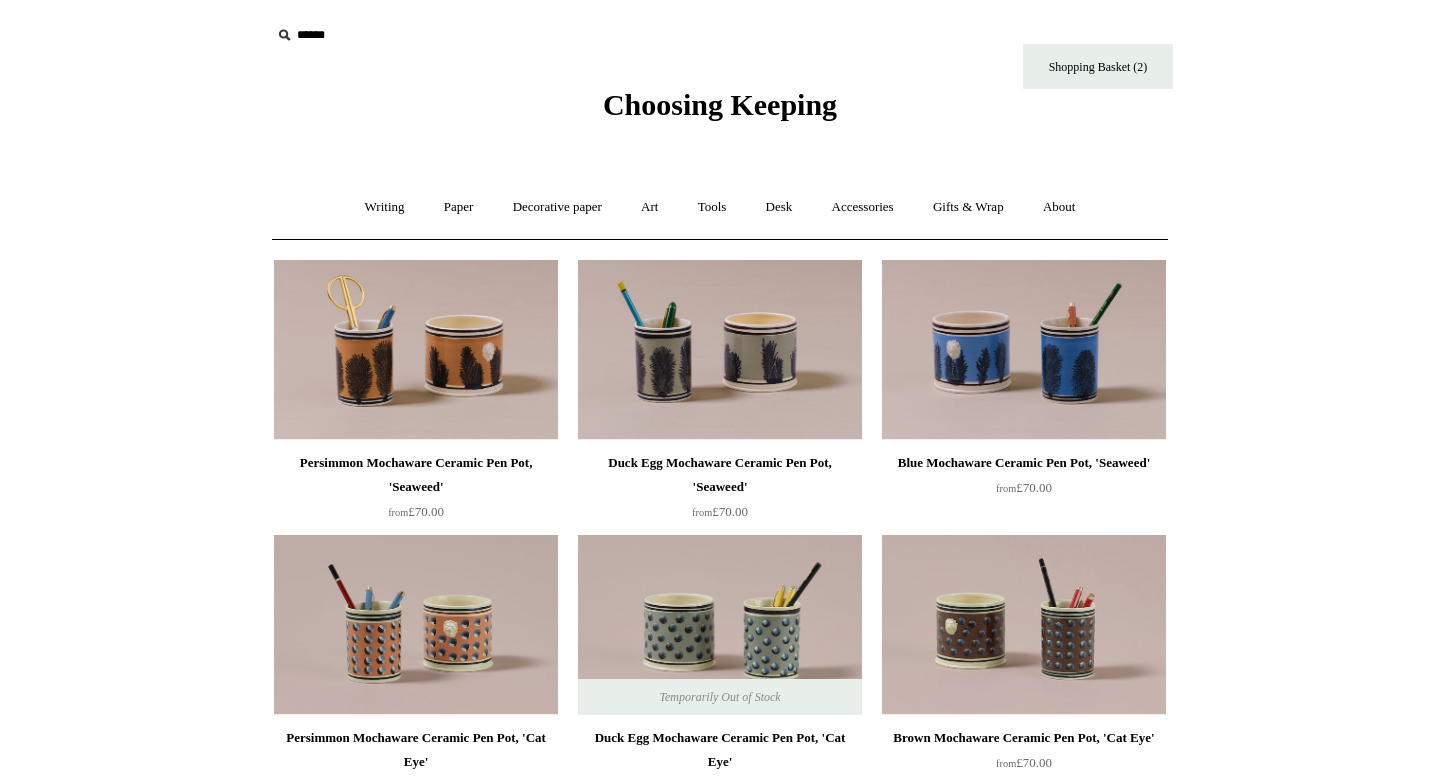 scroll, scrollTop: 3, scrollLeft: 0, axis: vertical 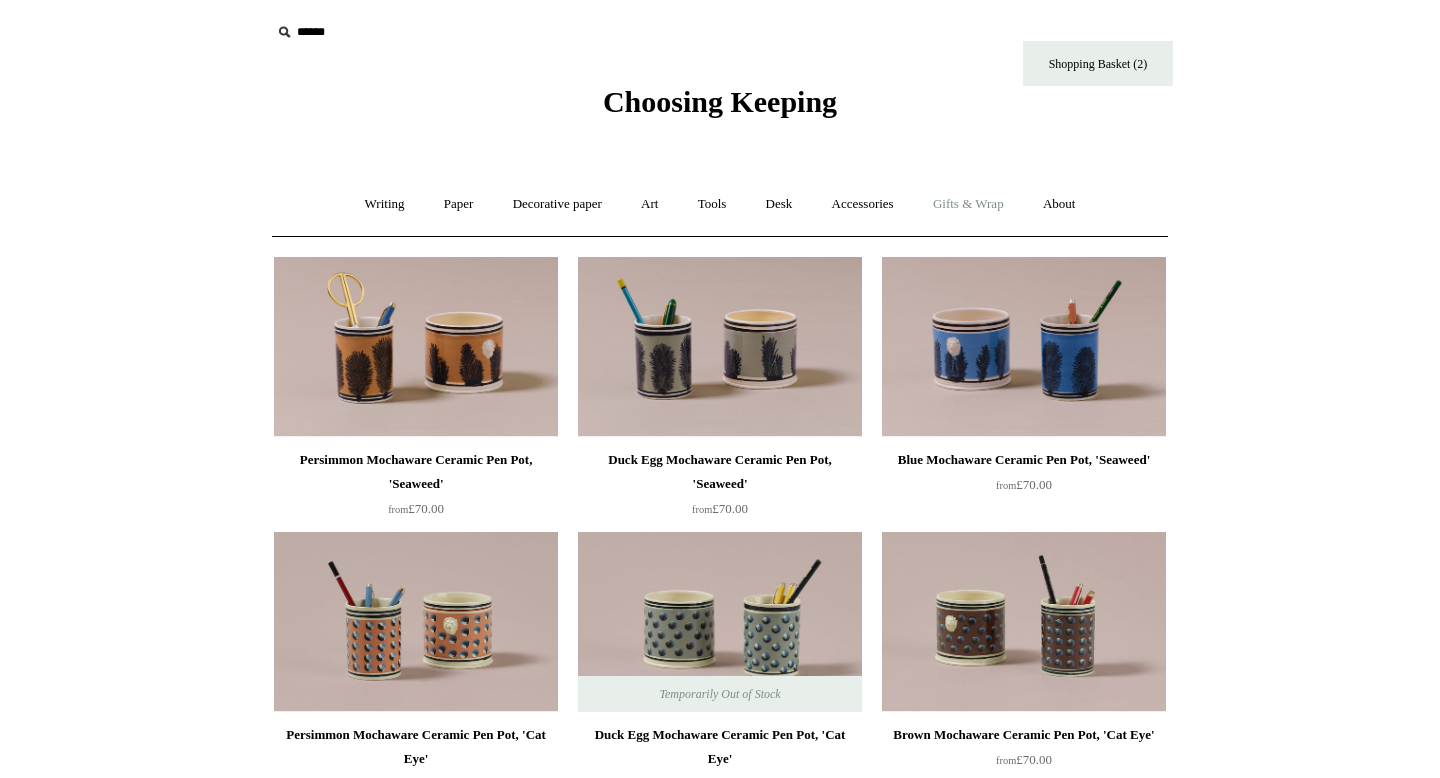 click on "Gifts & Wrap +" at bounding box center (968, 204) 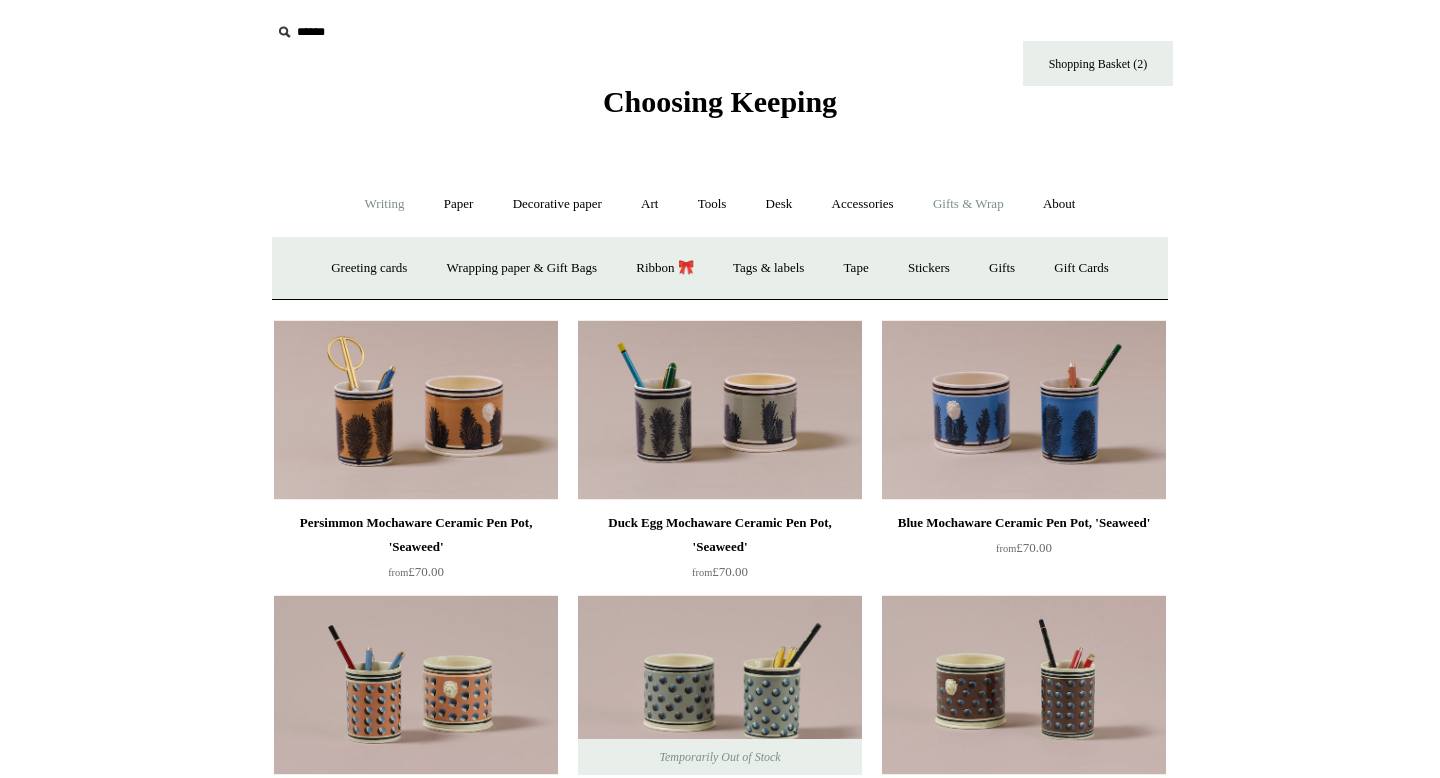 click on "Writing +" at bounding box center [385, 204] 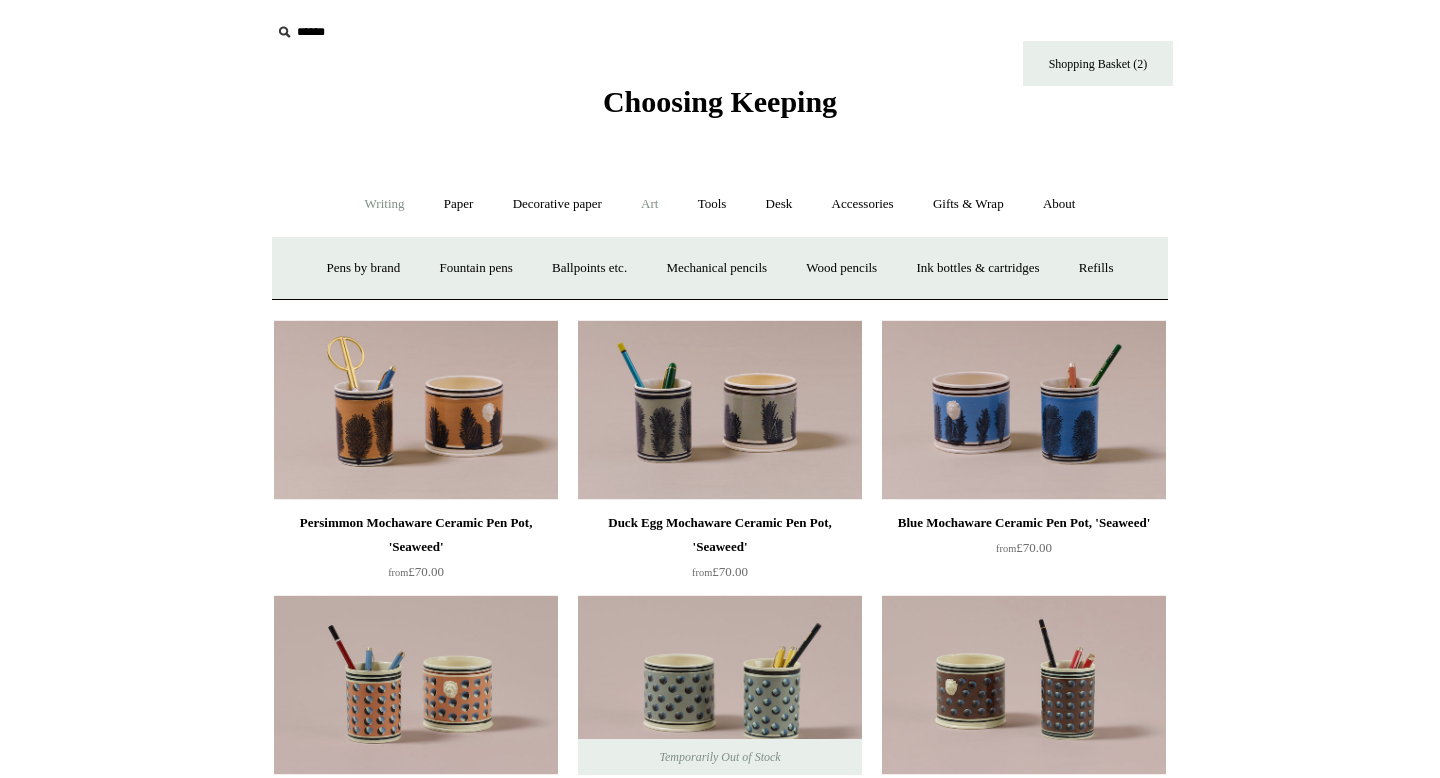 click on "Art +" at bounding box center (649, 204) 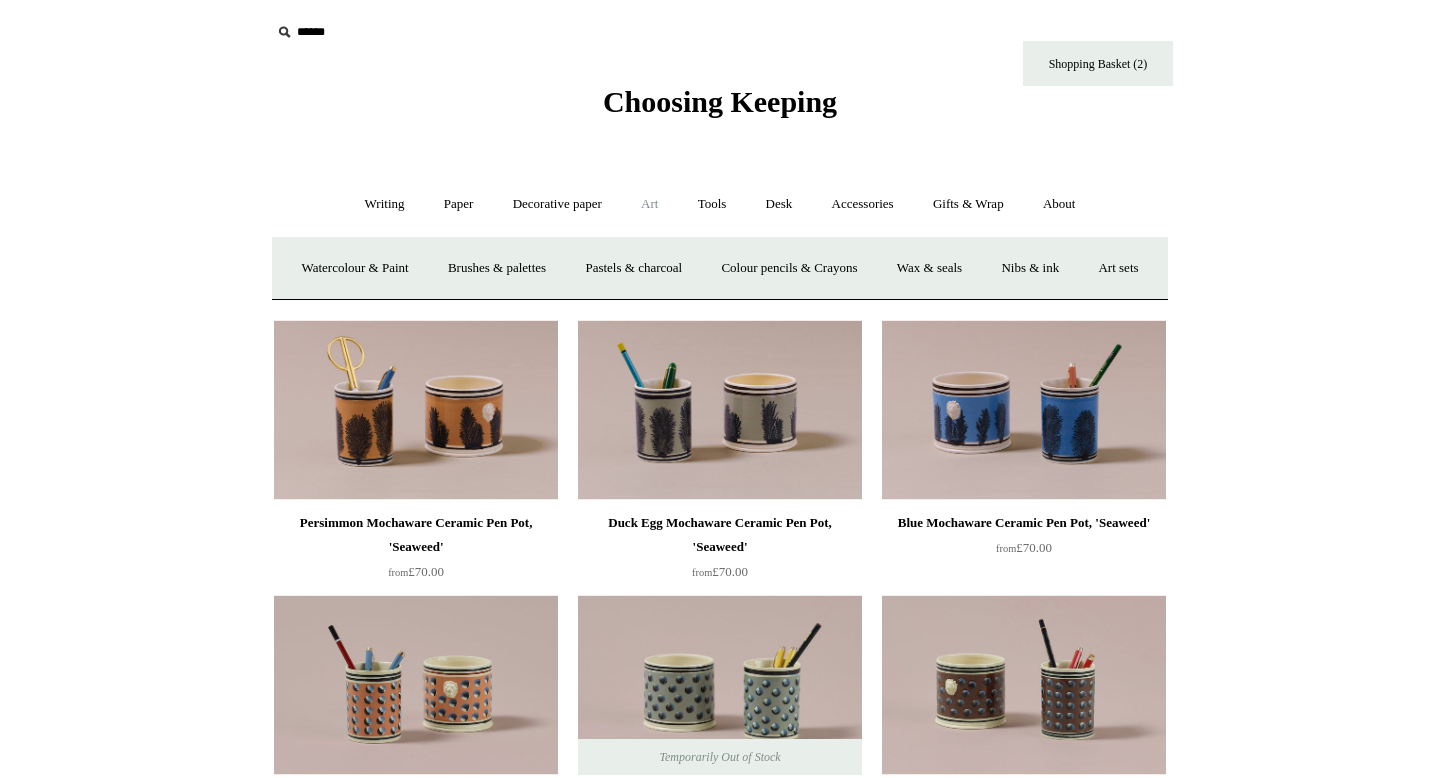 click at bounding box center [394, 32] 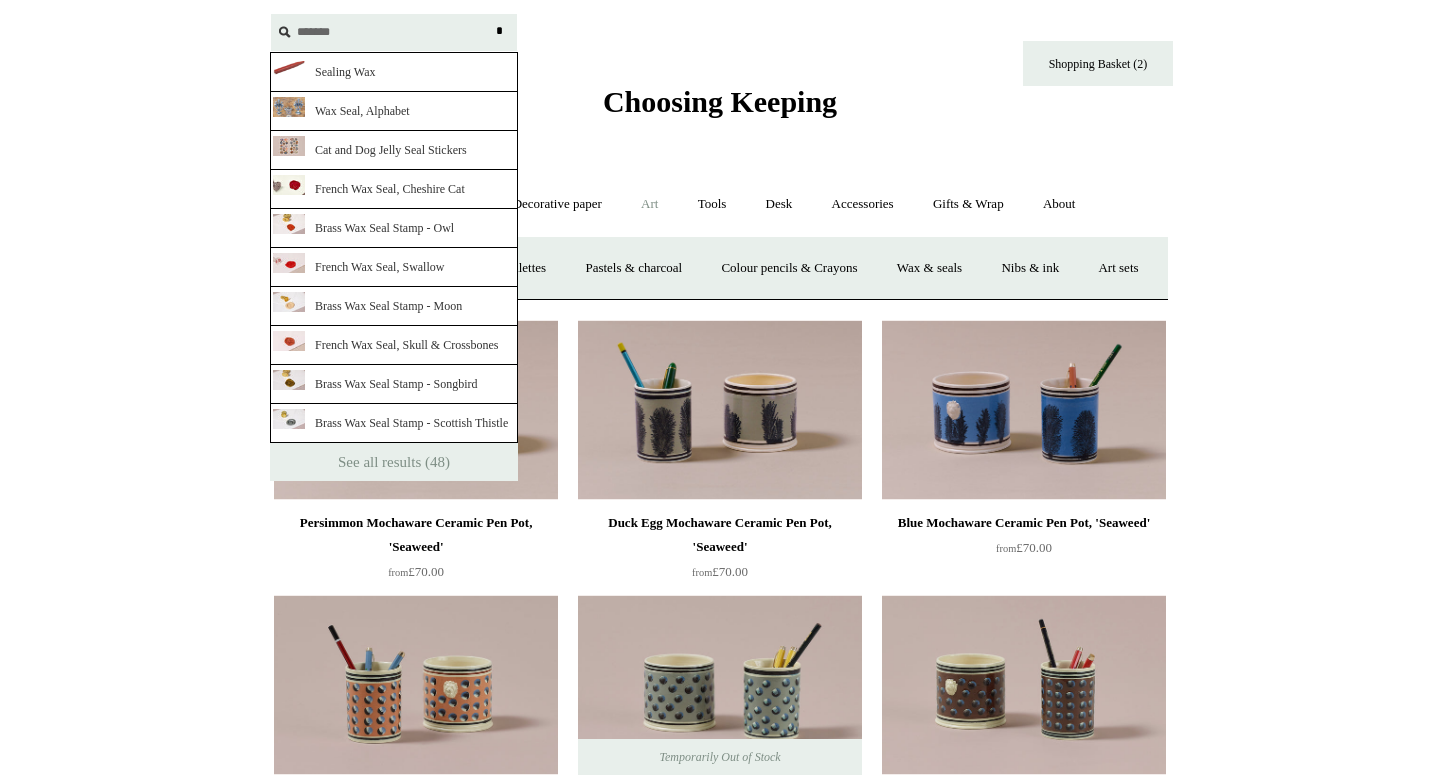 type on "*******" 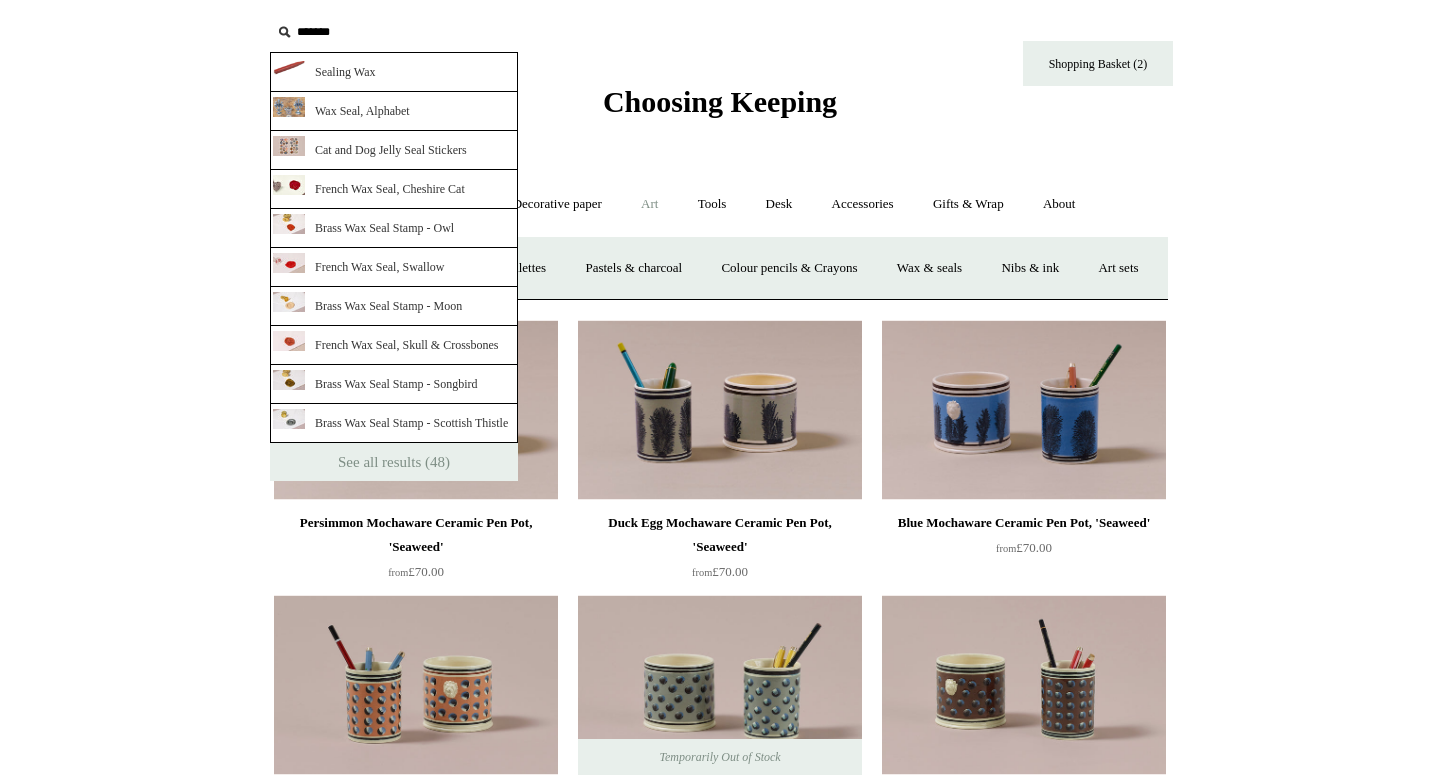 click on "Sealing Wax" at bounding box center (394, 72) 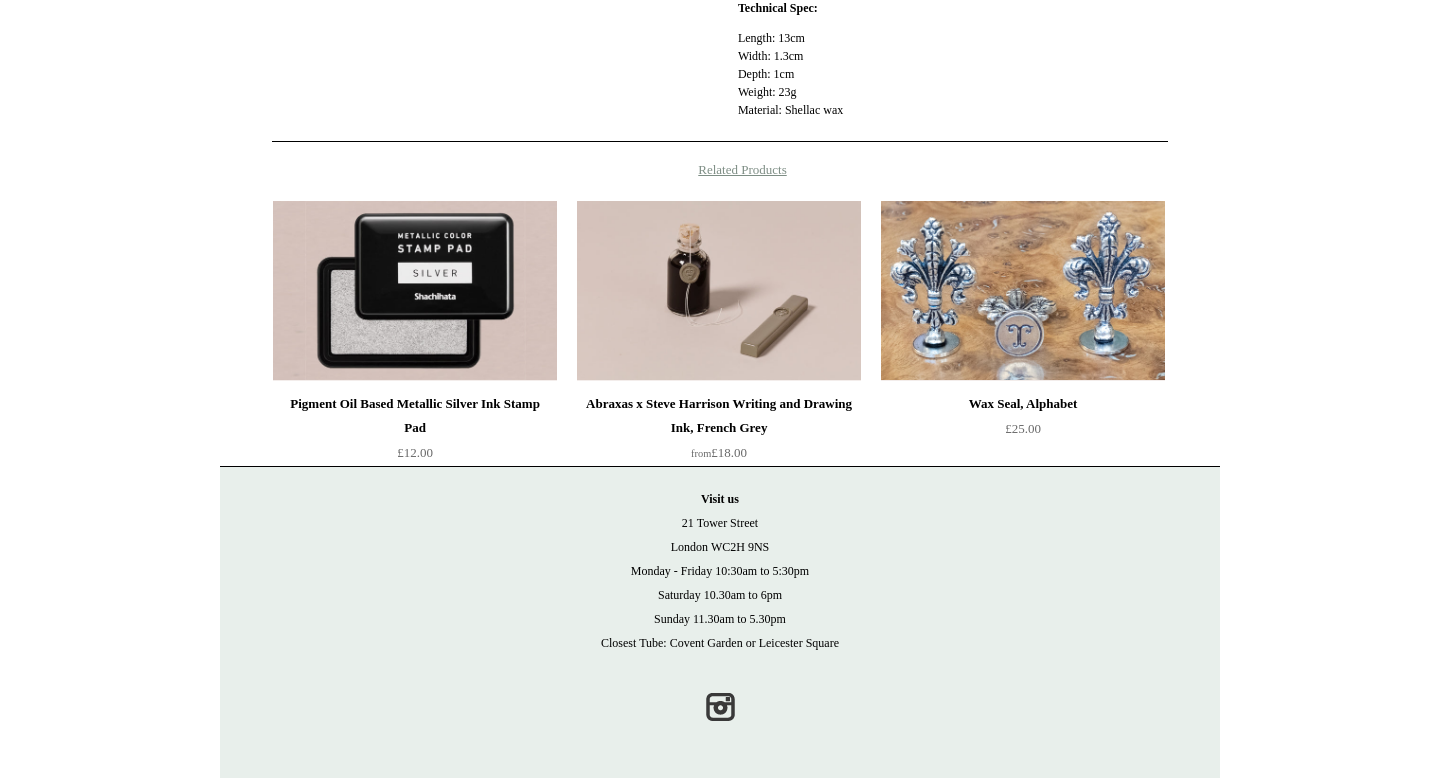 scroll, scrollTop: 0, scrollLeft: 0, axis: both 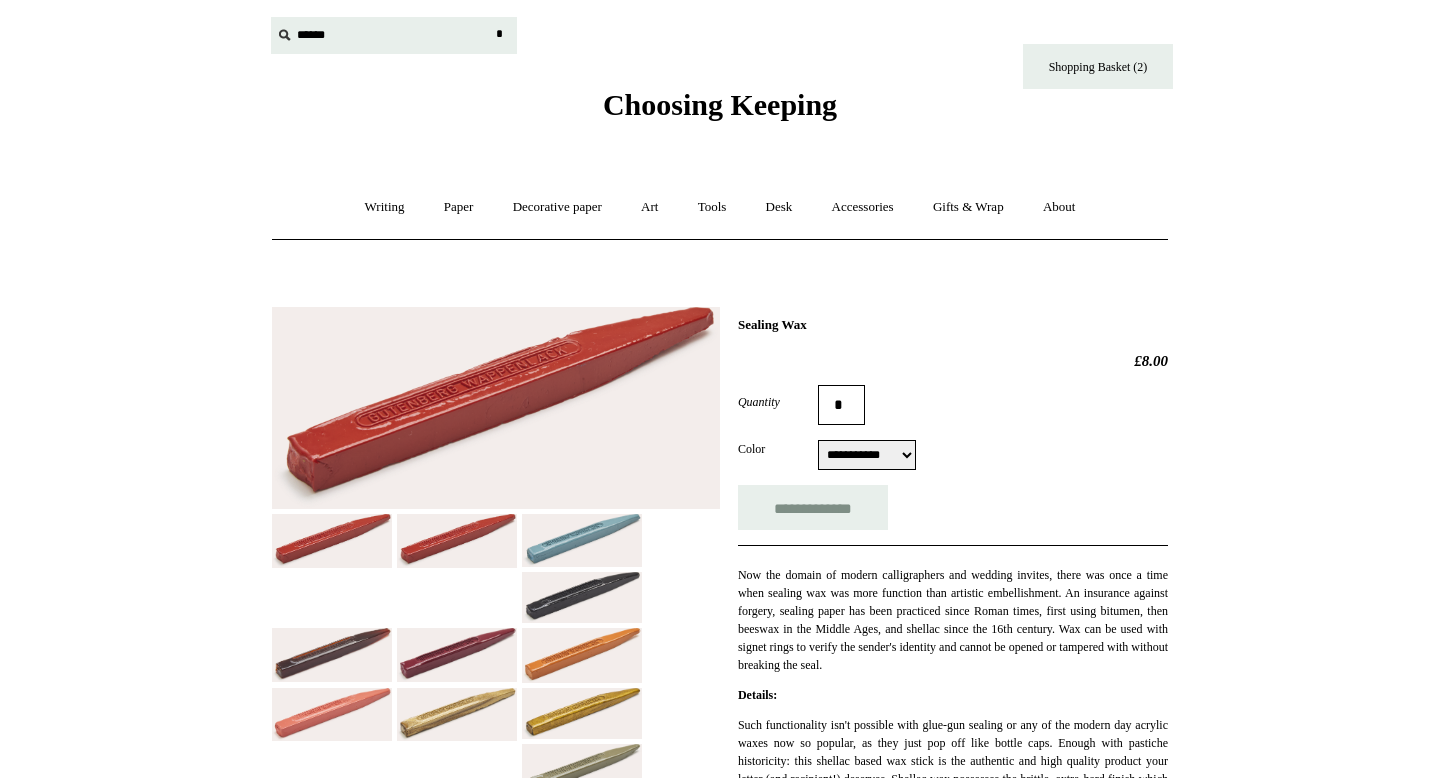 click at bounding box center (394, 35) 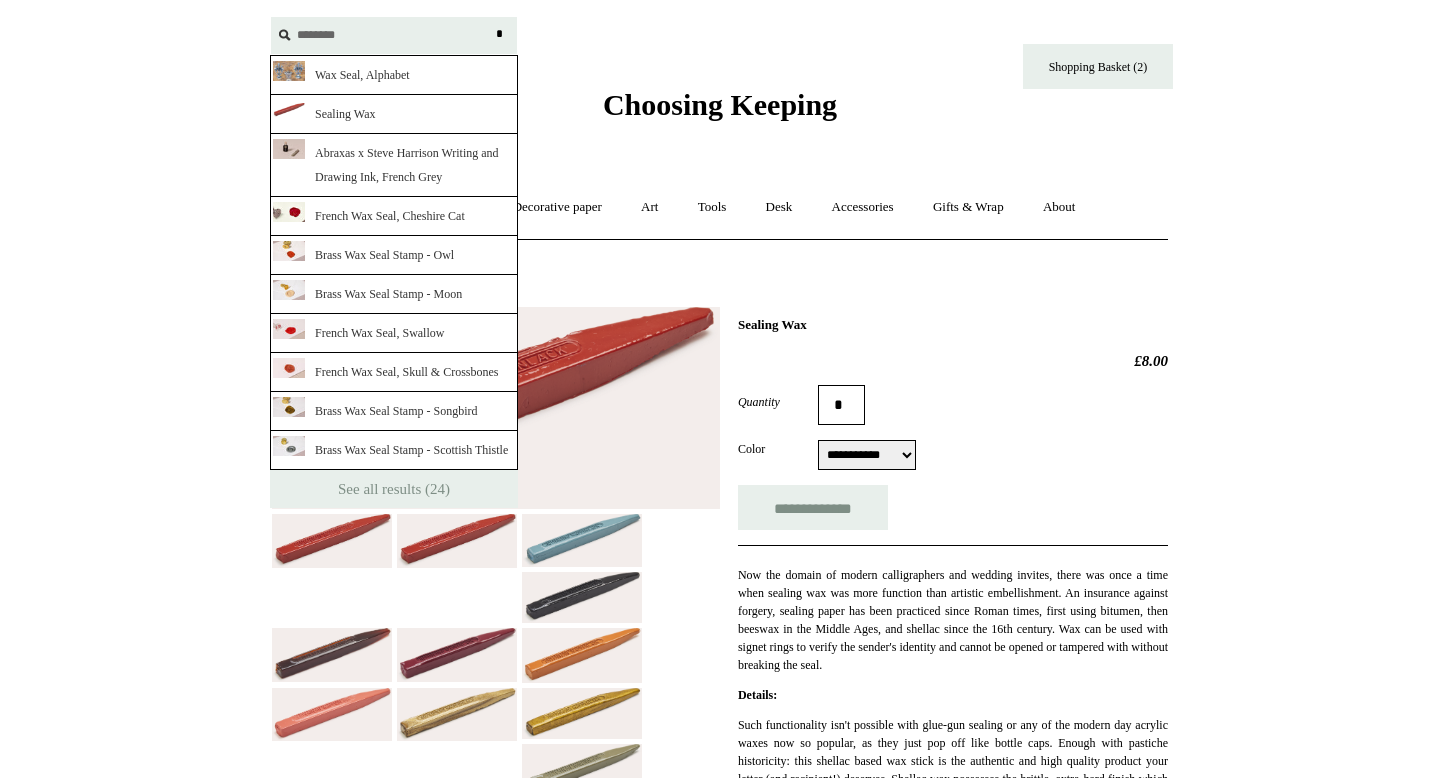 type on "********" 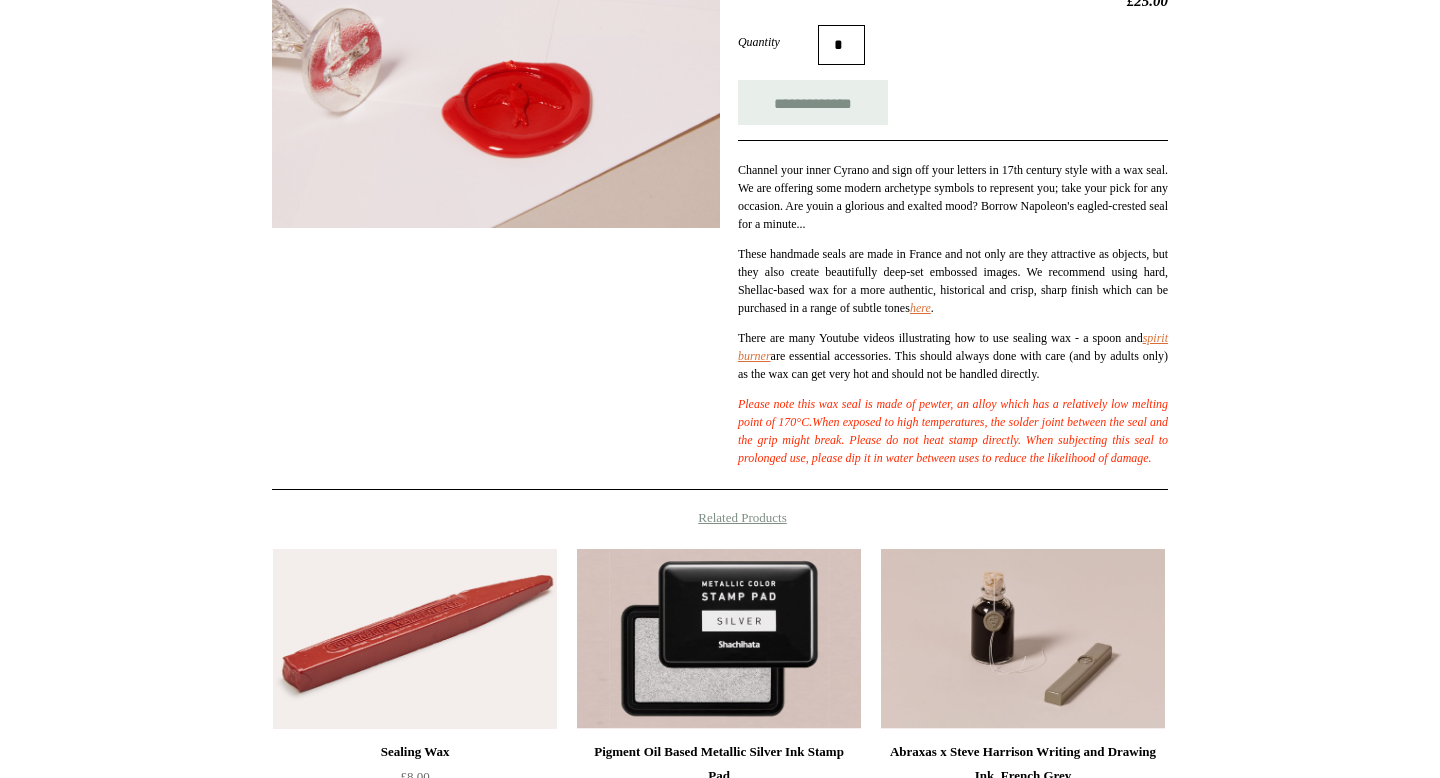 scroll, scrollTop: 0, scrollLeft: 0, axis: both 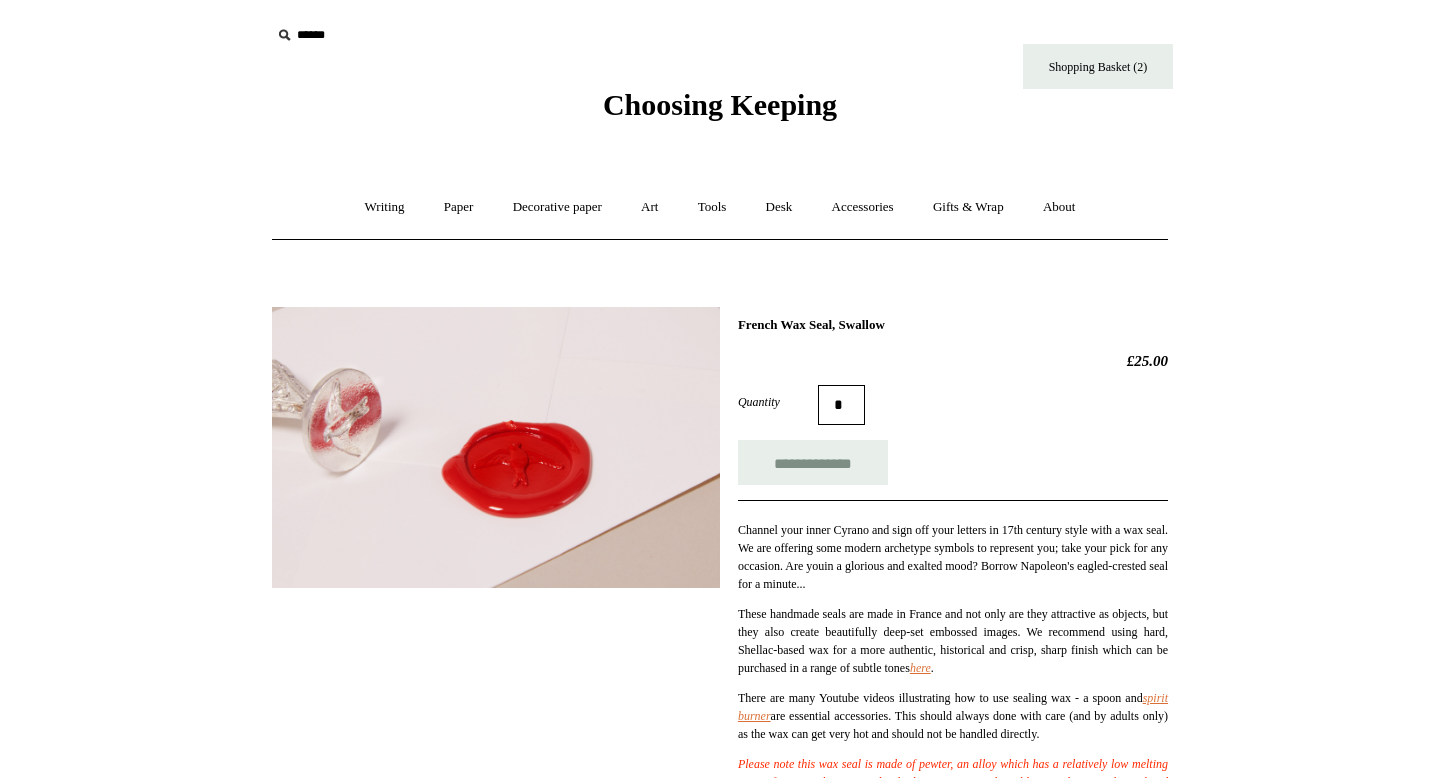 click at bounding box center [284, 35] 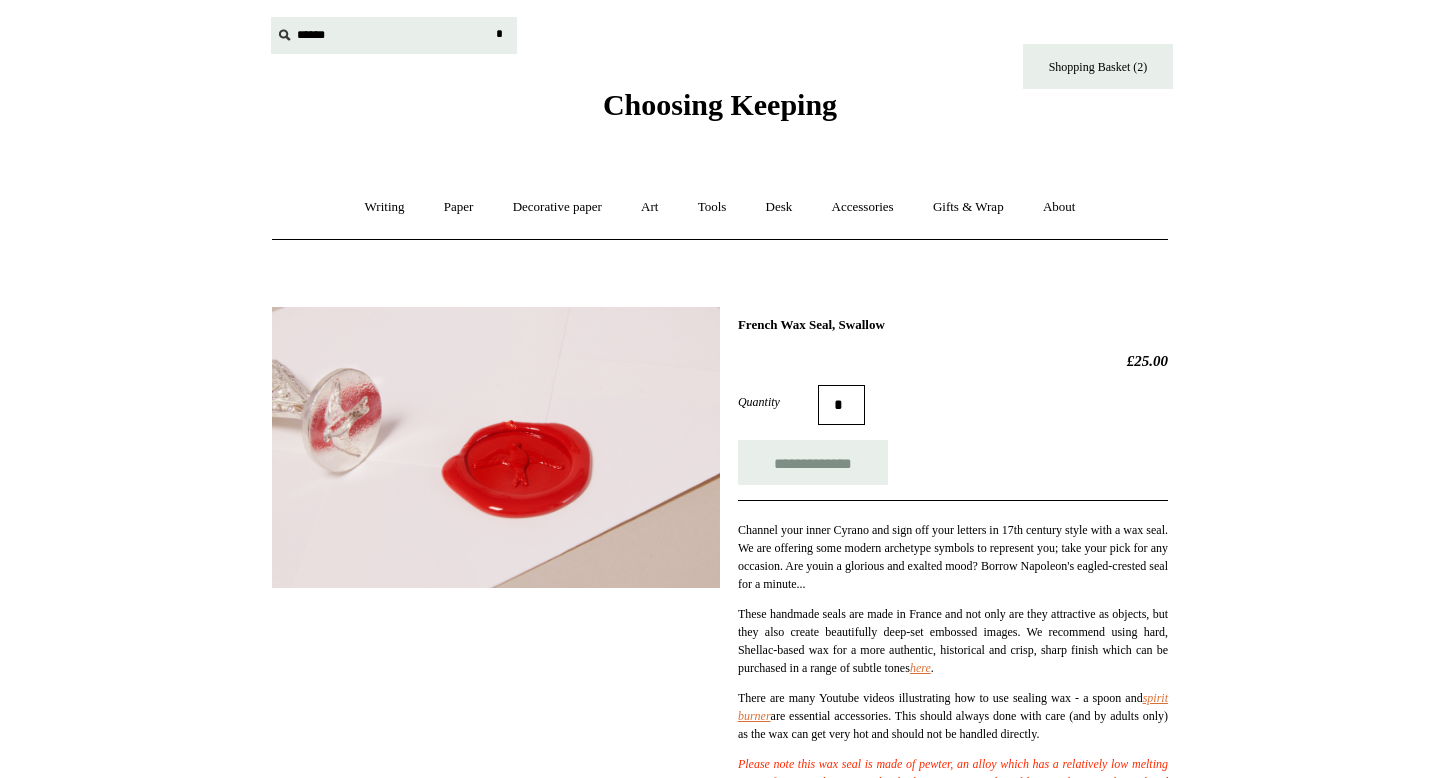 click at bounding box center (394, 35) 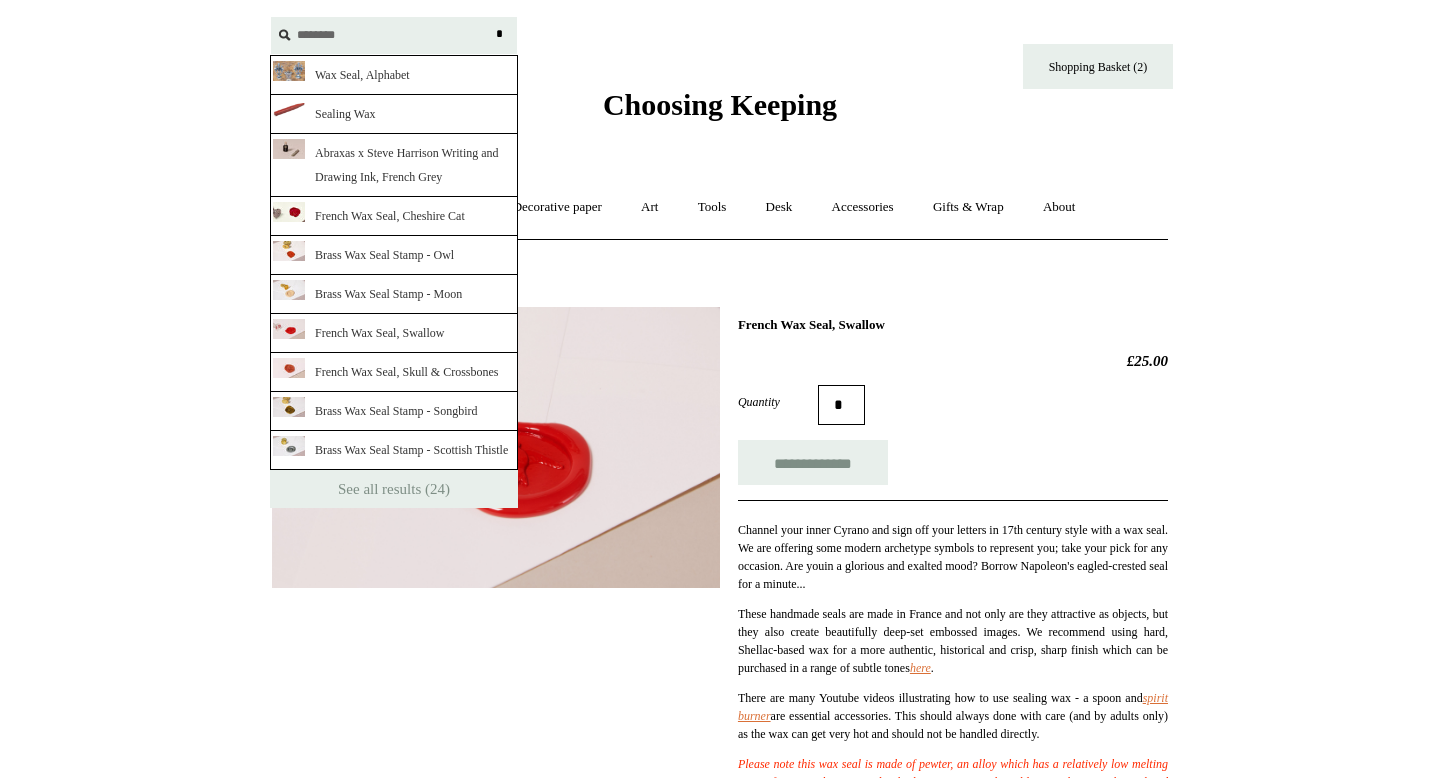 type on "********" 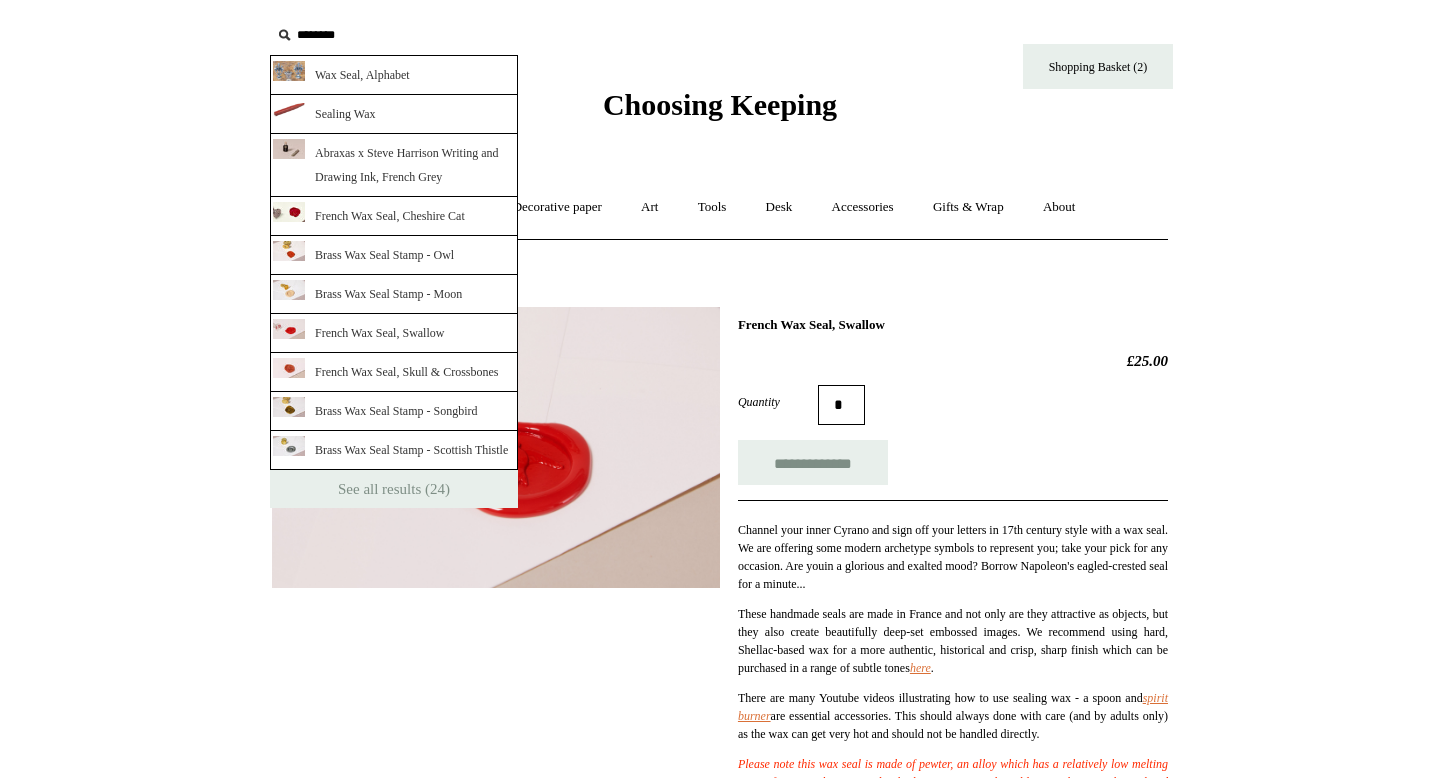 click at bounding box center [496, 447] 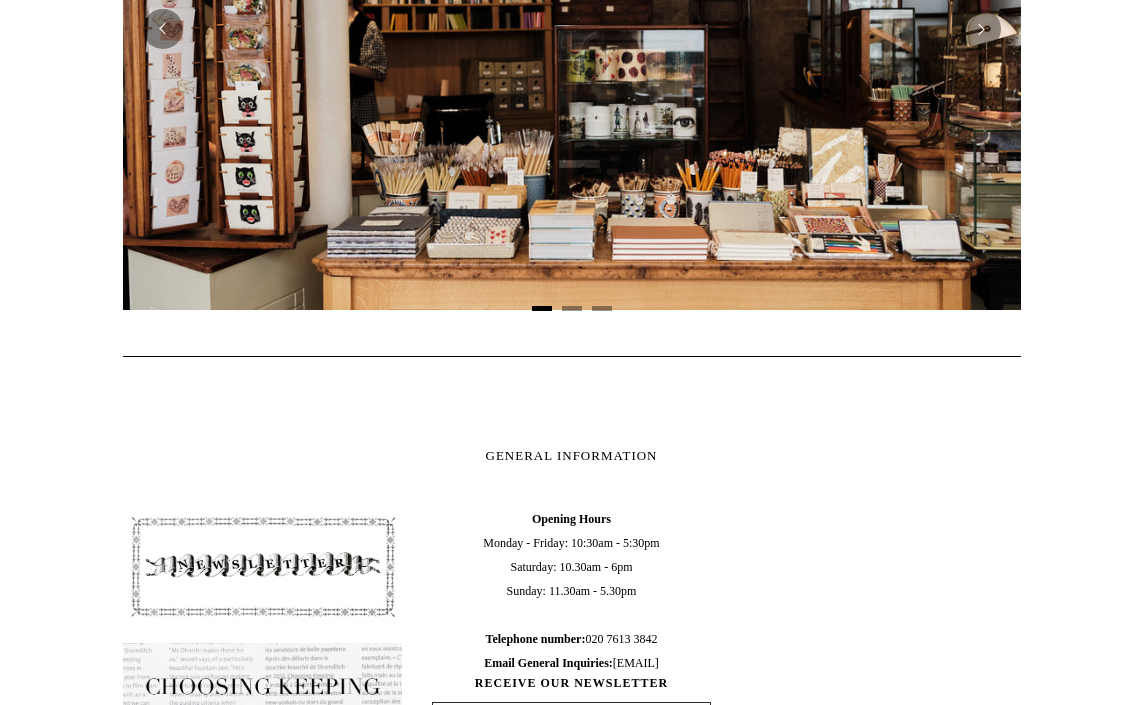 scroll, scrollTop: 1079, scrollLeft: 0, axis: vertical 